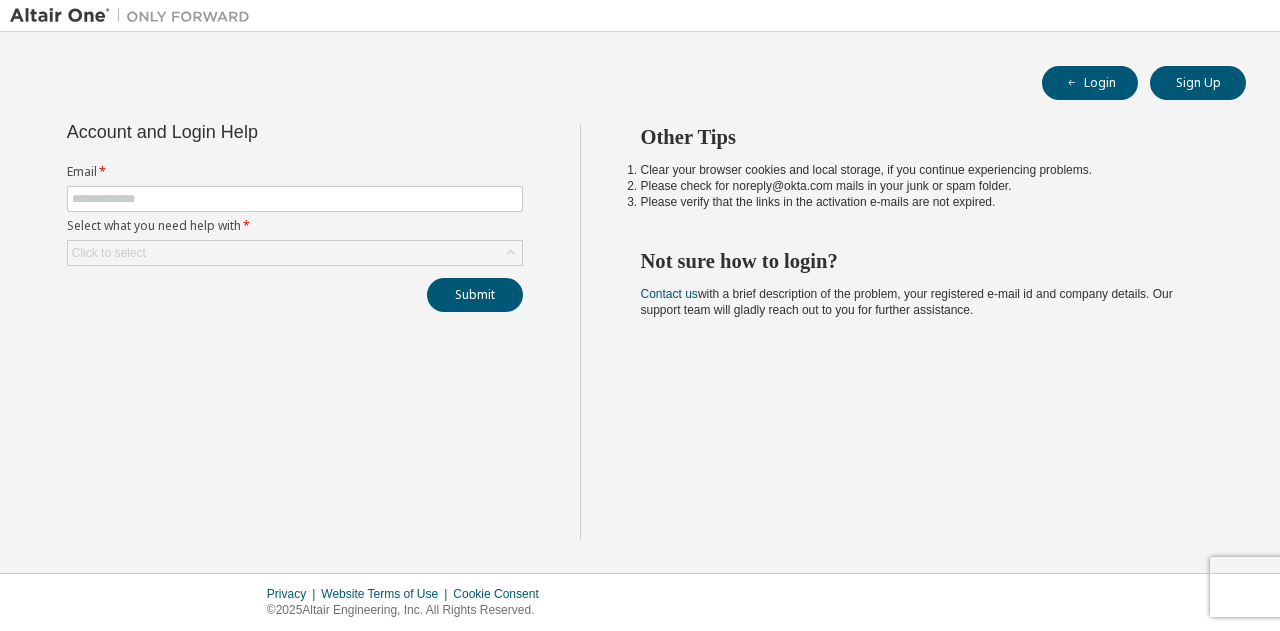 scroll, scrollTop: 0, scrollLeft: 0, axis: both 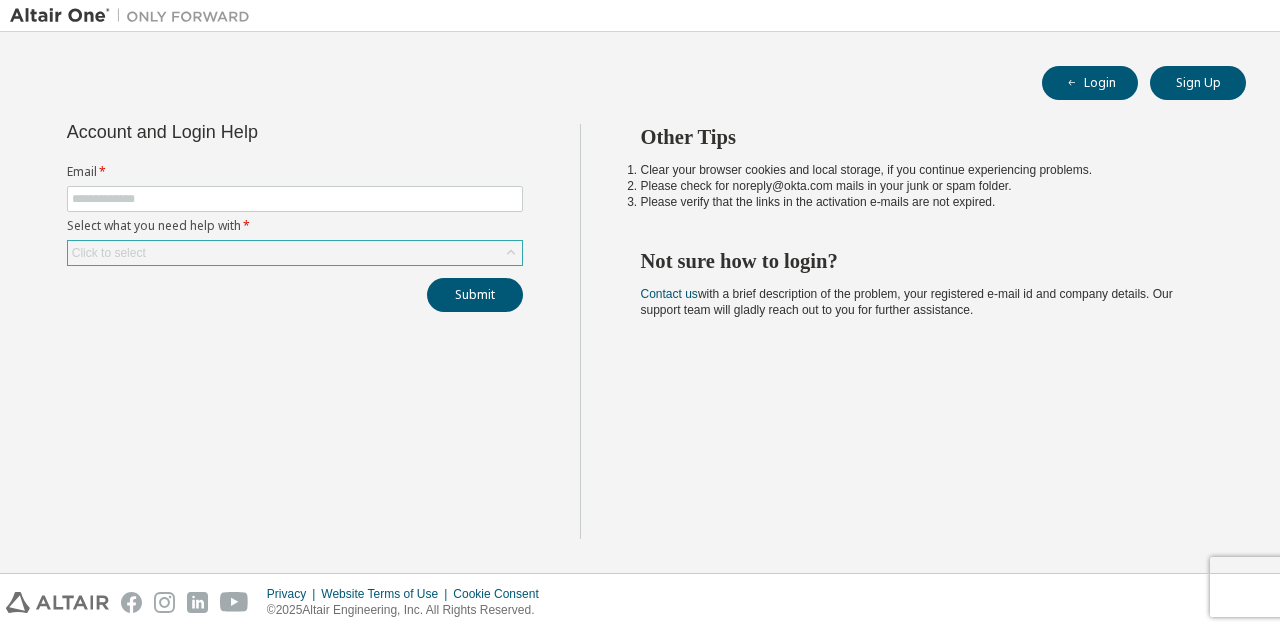 click on "Click to select" at bounding box center [295, 253] 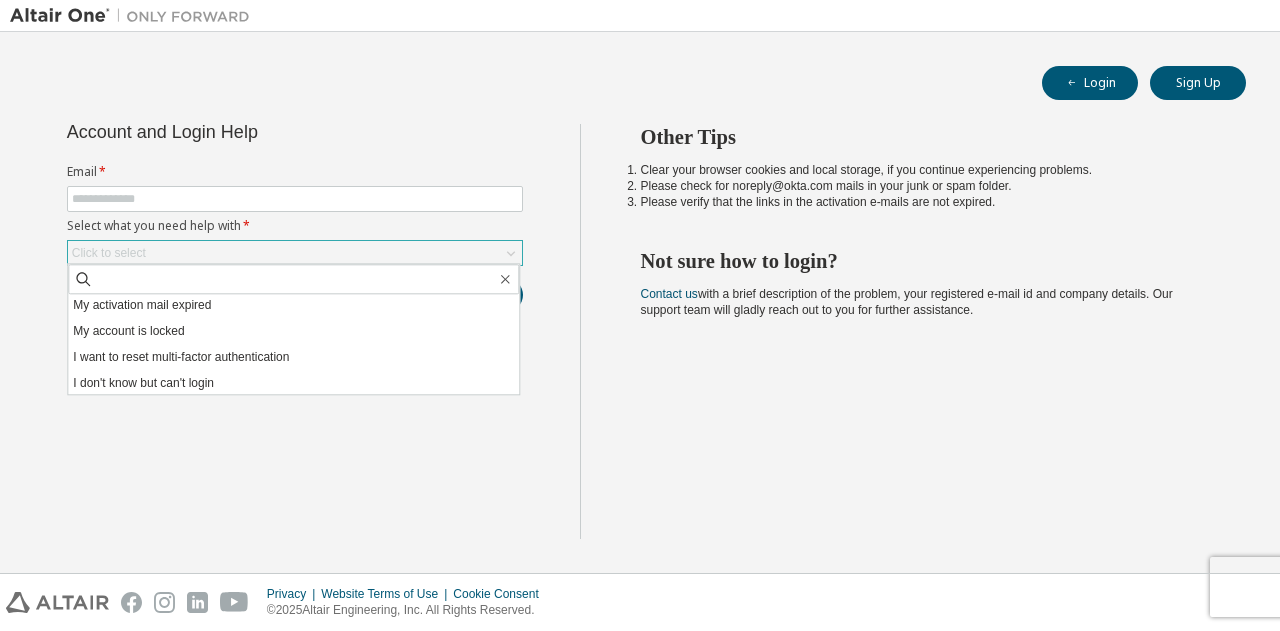 scroll, scrollTop: 56, scrollLeft: 0, axis: vertical 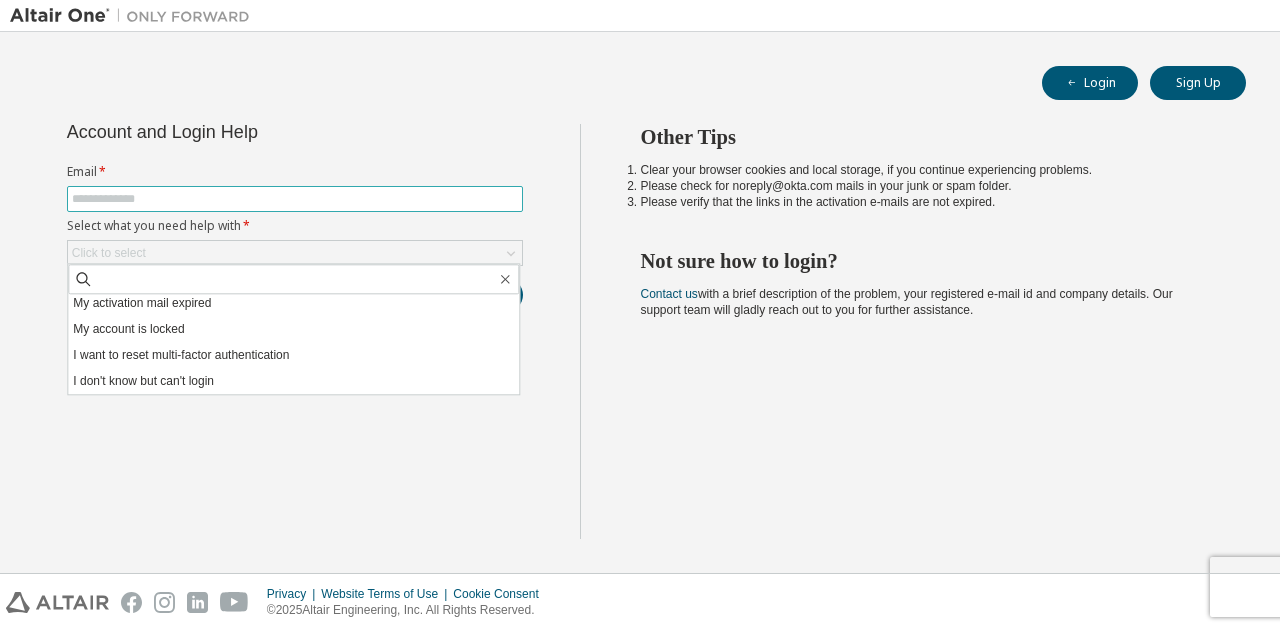 click at bounding box center (295, 199) 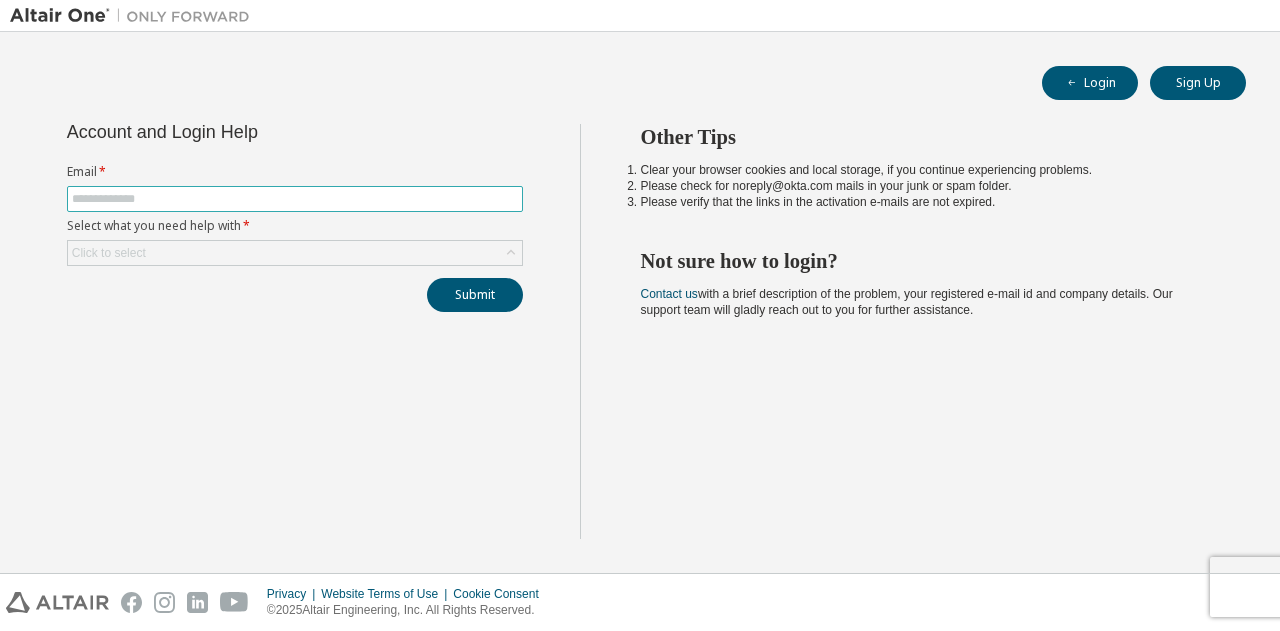 click at bounding box center [295, 199] 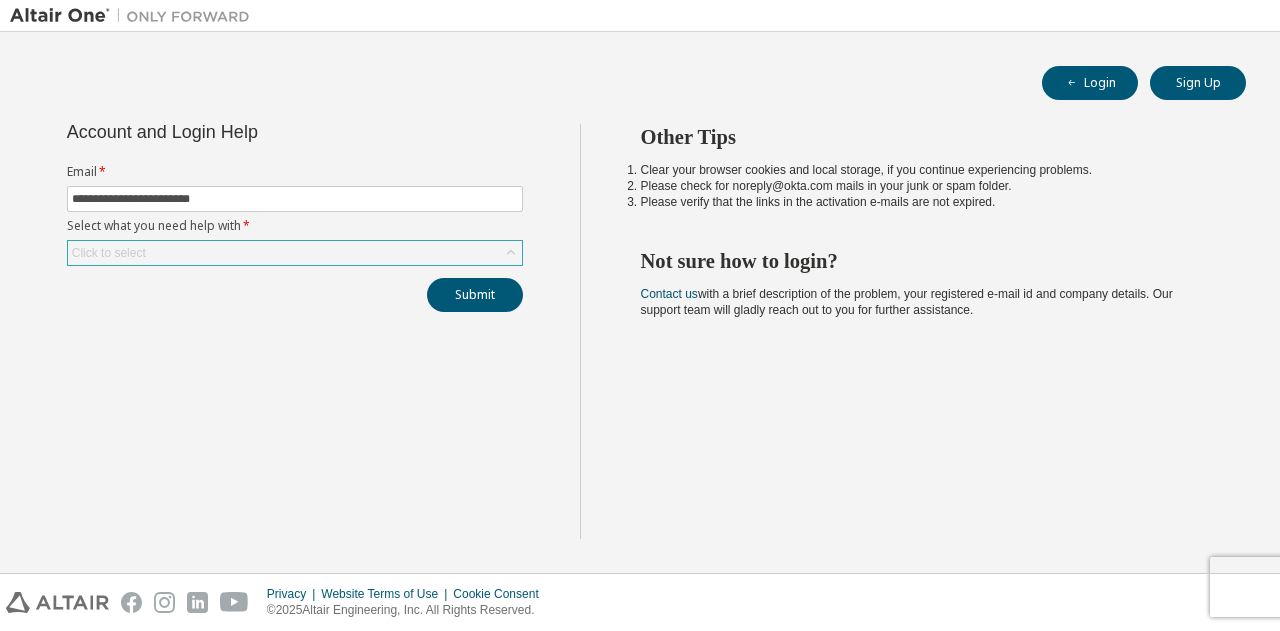 click on "Click to select" at bounding box center [295, 253] 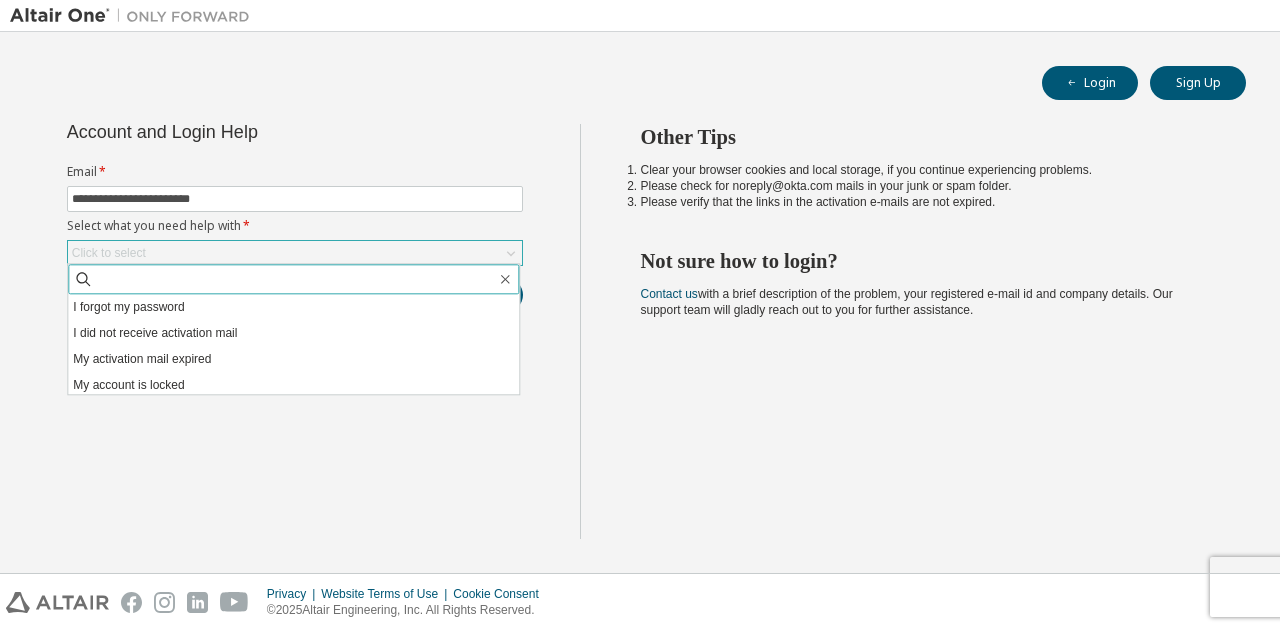click at bounding box center (294, 279) 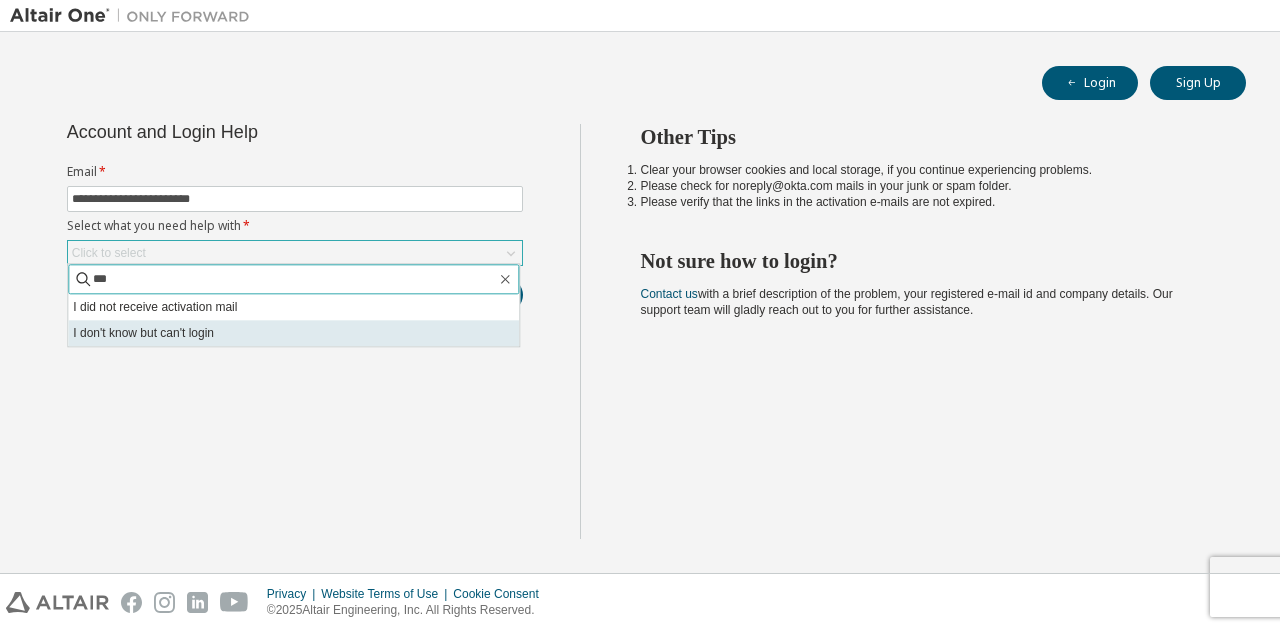 type on "***" 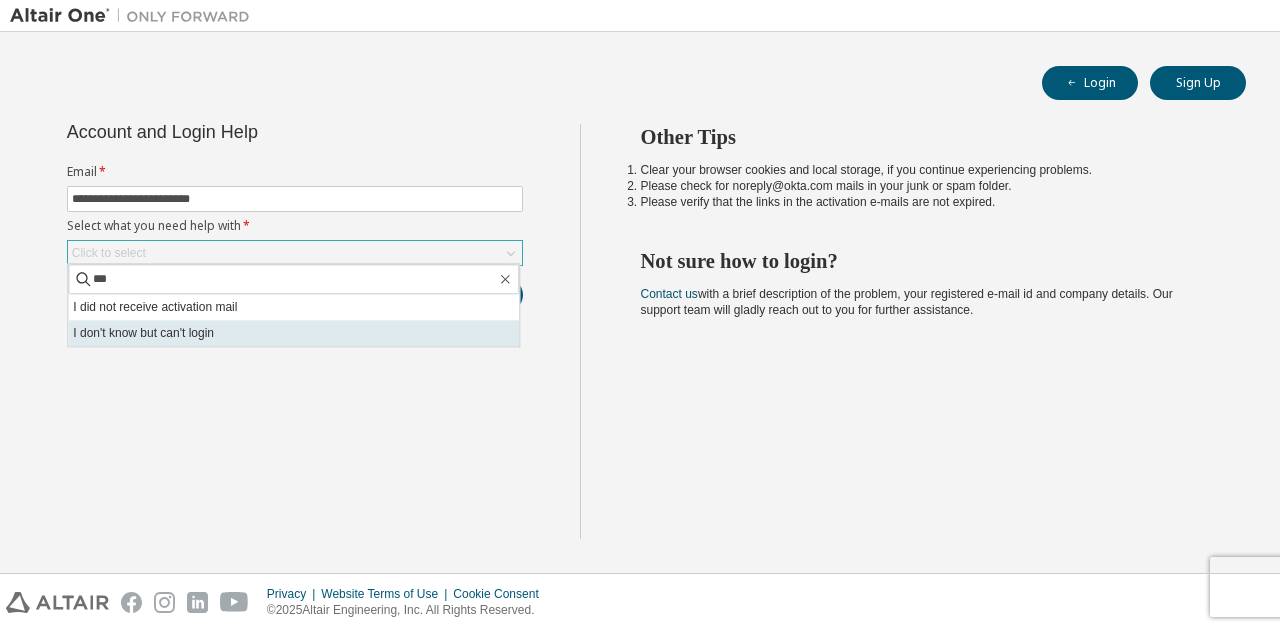 click on "I don't know but can't login" at bounding box center (293, 333) 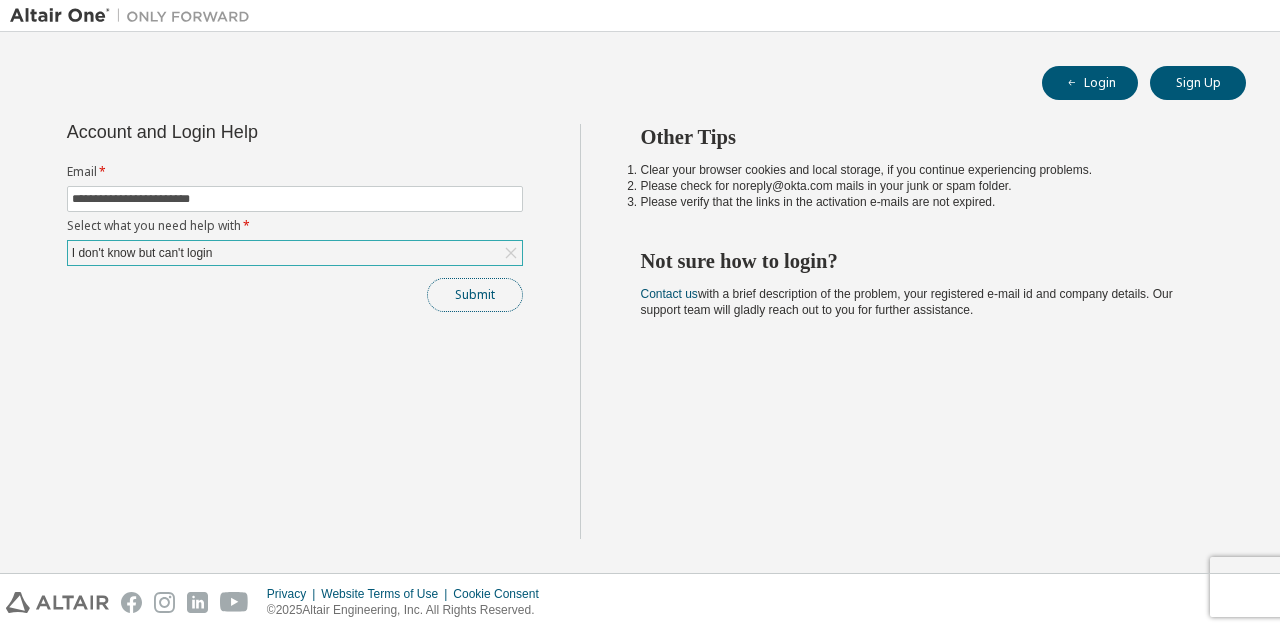 click on "Submit" at bounding box center (475, 295) 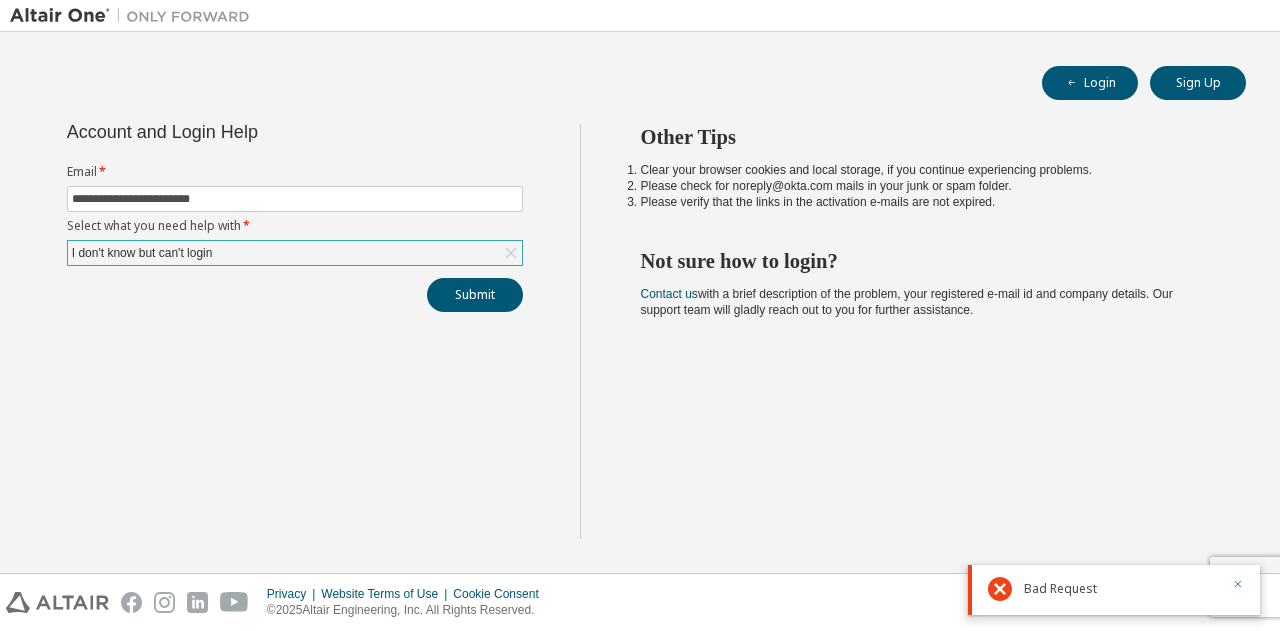 click at bounding box center [1238, 586] 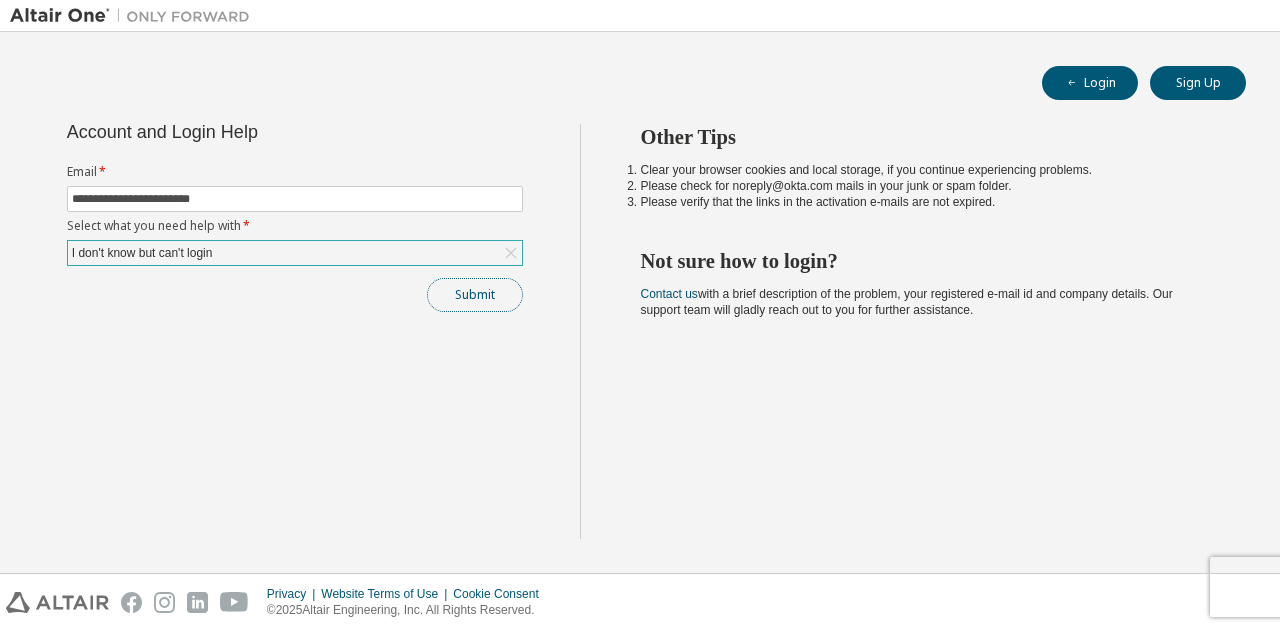 click on "Submit" at bounding box center (475, 295) 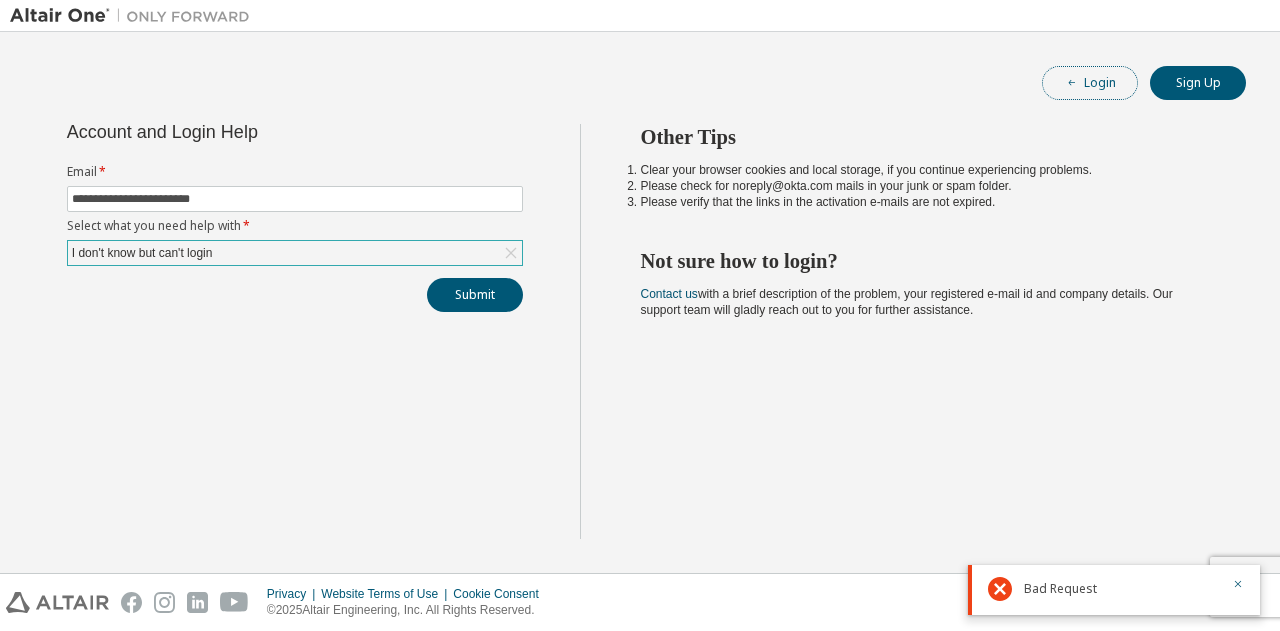 click on "Login" at bounding box center (1090, 83) 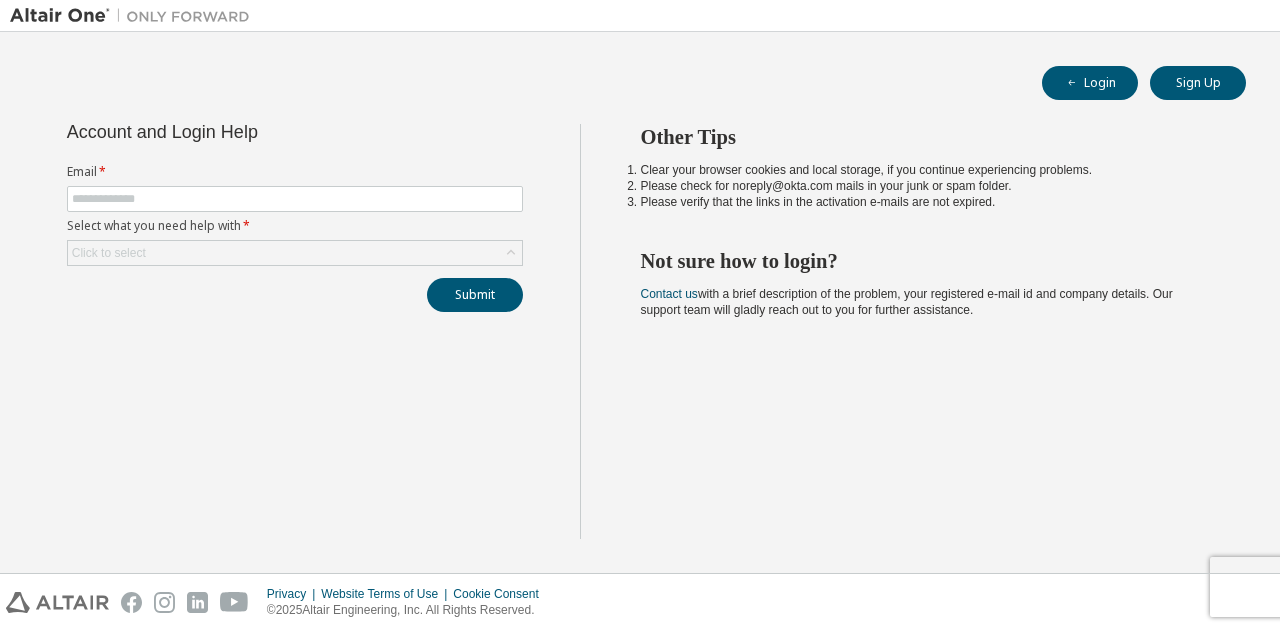 scroll, scrollTop: 0, scrollLeft: 0, axis: both 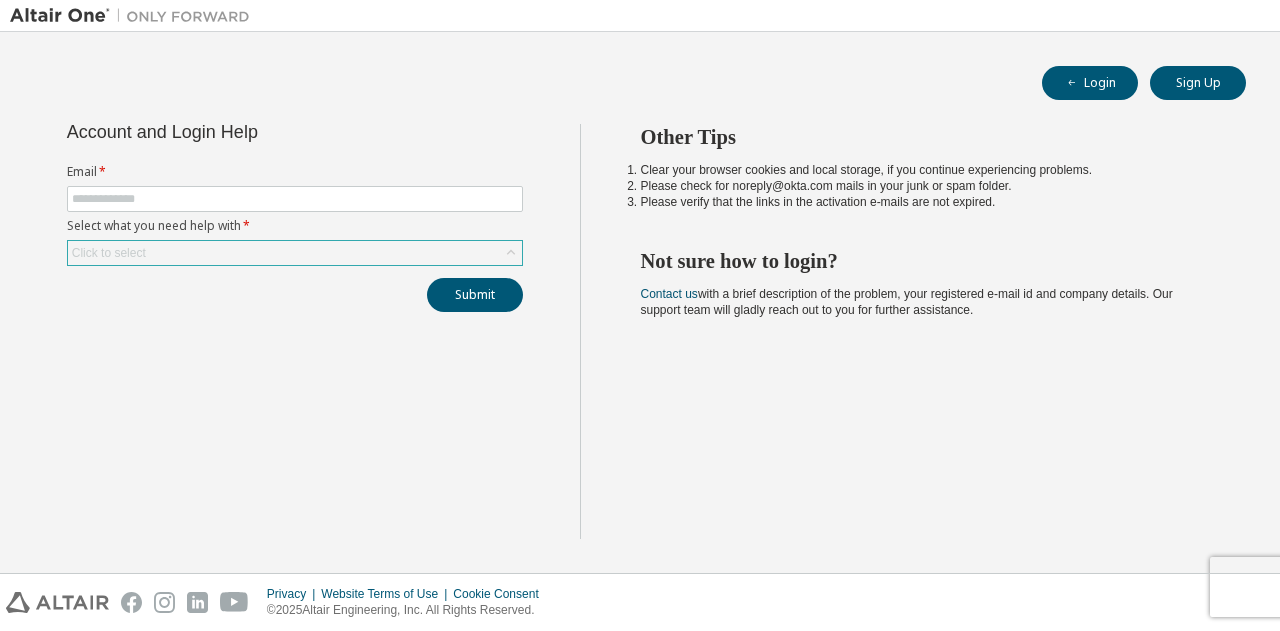 click on "Click to select" at bounding box center (295, 253) 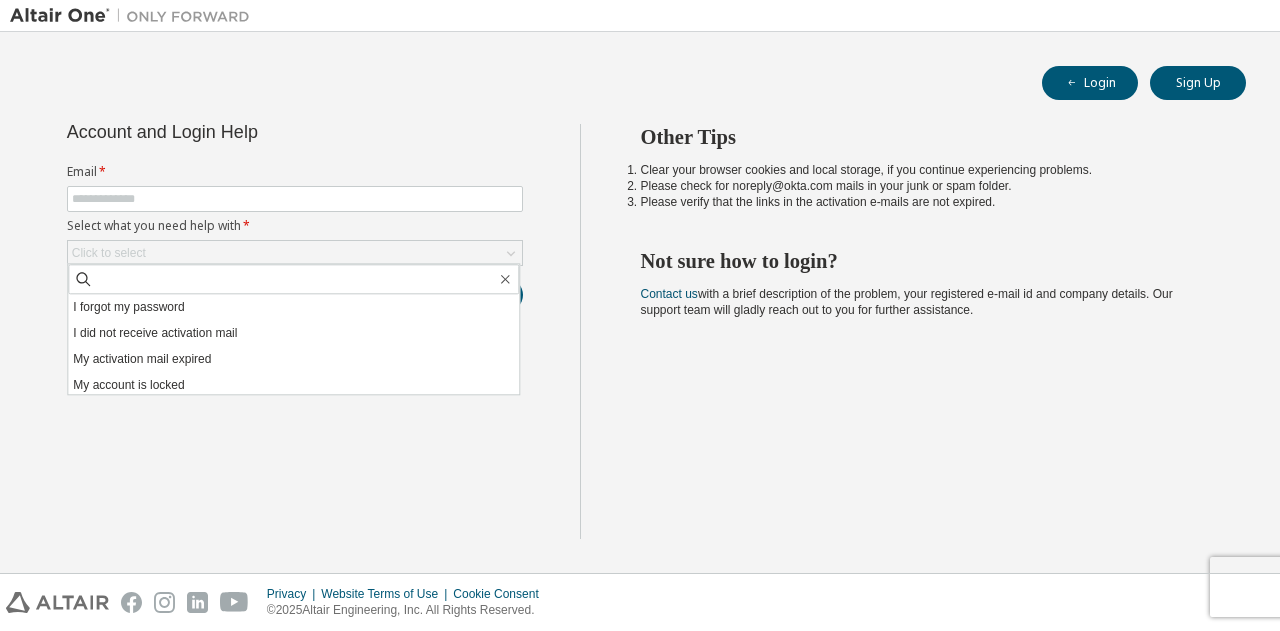click on "Account and Login Help Email * Select what you need help with * Click to select I forgot my password I did not receive activation mail My activation mail expired My account is locked I want to reset multi-factor authentication I don't know but can't login Submit" at bounding box center [295, 331] 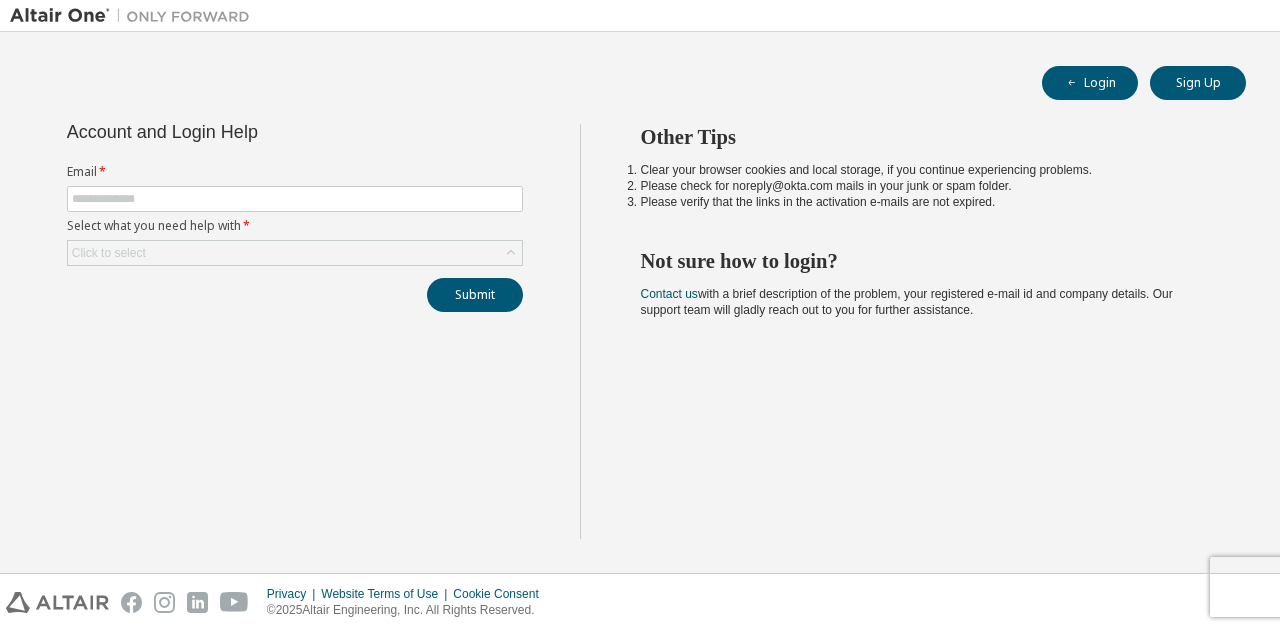 scroll, scrollTop: 0, scrollLeft: 0, axis: both 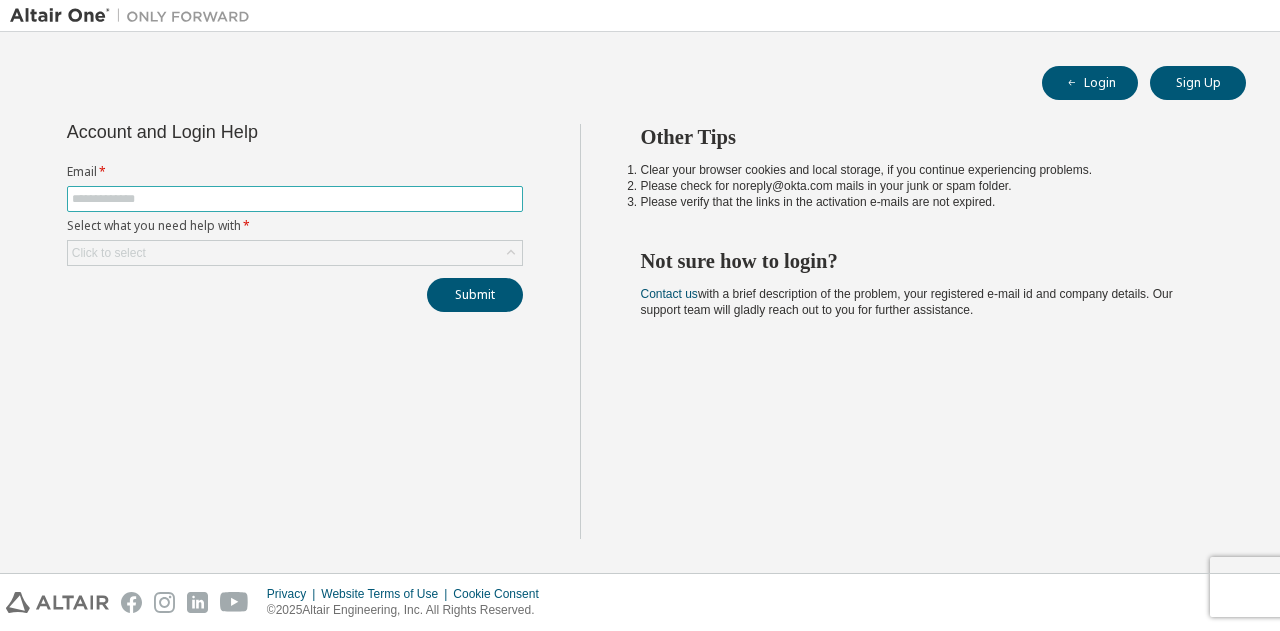 click at bounding box center (295, 199) 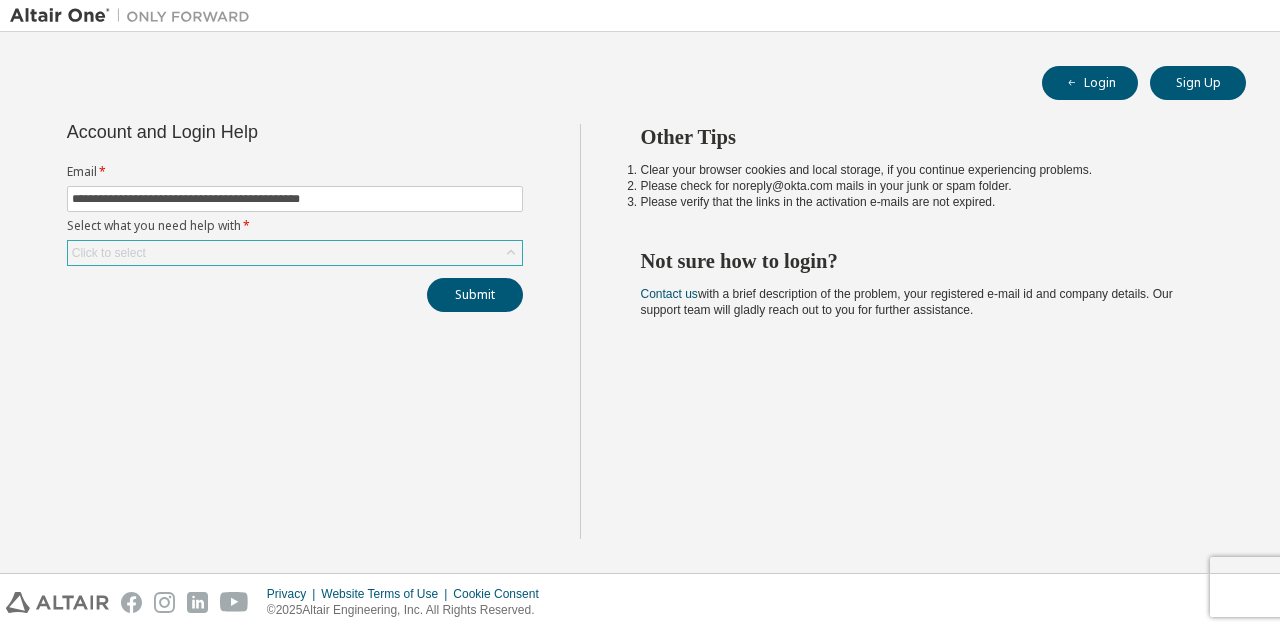 click on "Click to select" at bounding box center (295, 253) 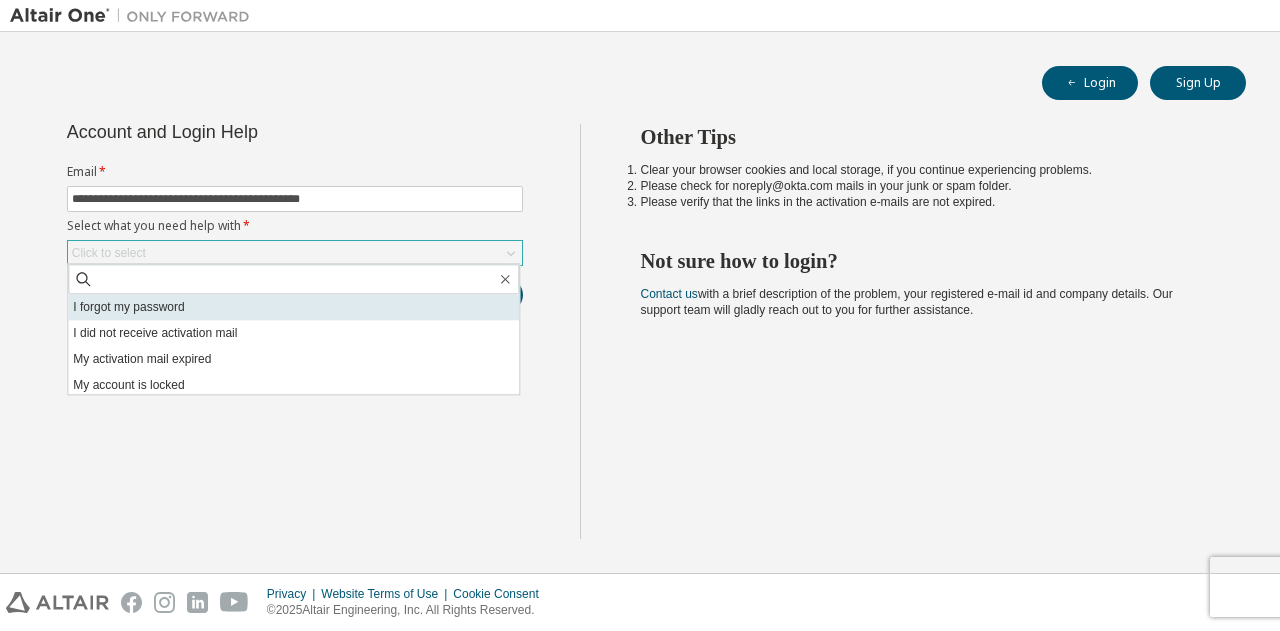 click on "I forgot my password" at bounding box center (293, 307) 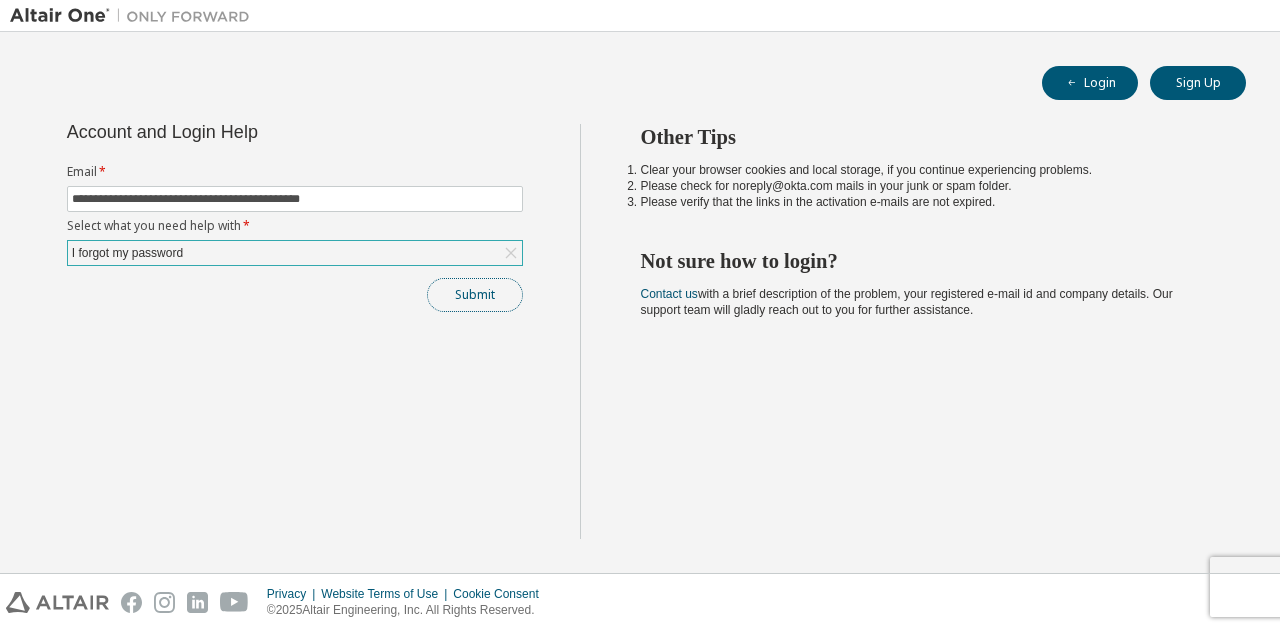 click on "Submit" at bounding box center (475, 295) 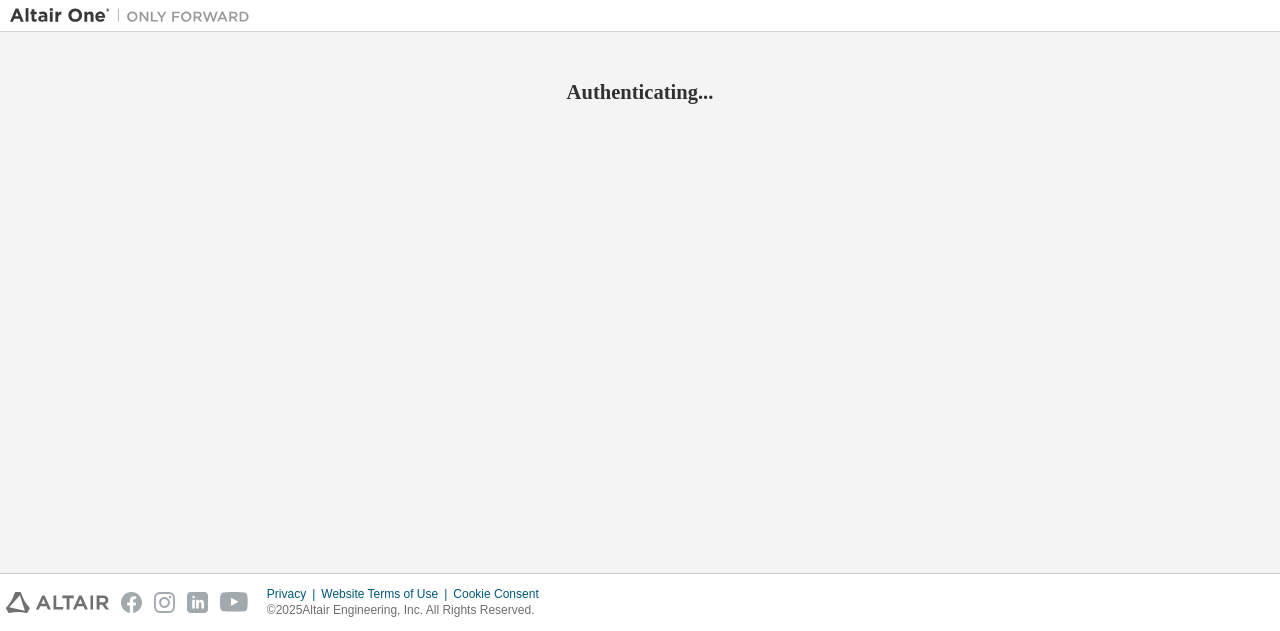 scroll, scrollTop: 0, scrollLeft: 0, axis: both 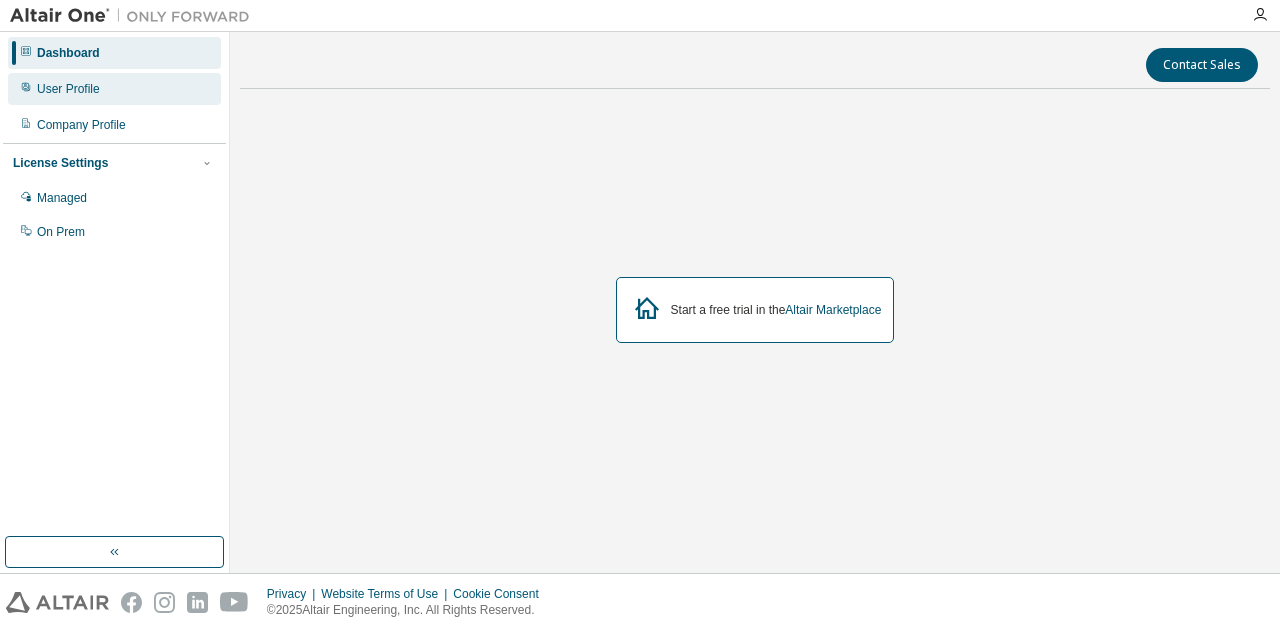 click on "User Profile" at bounding box center (114, 89) 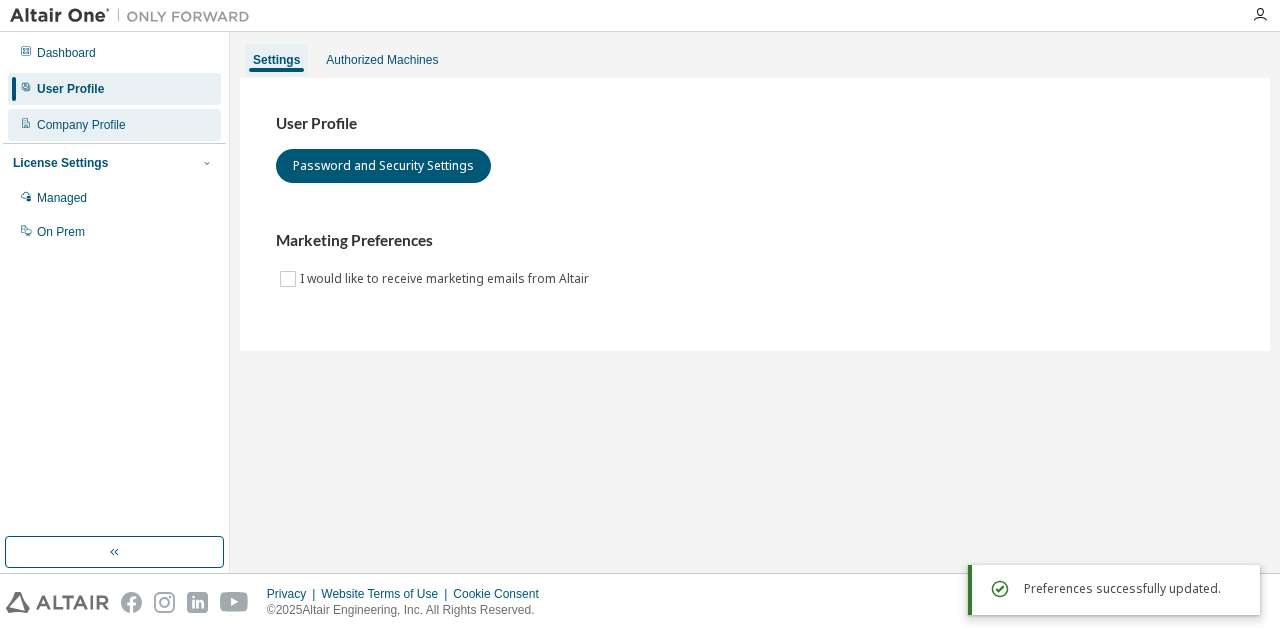 click on "Company Profile" at bounding box center [114, 125] 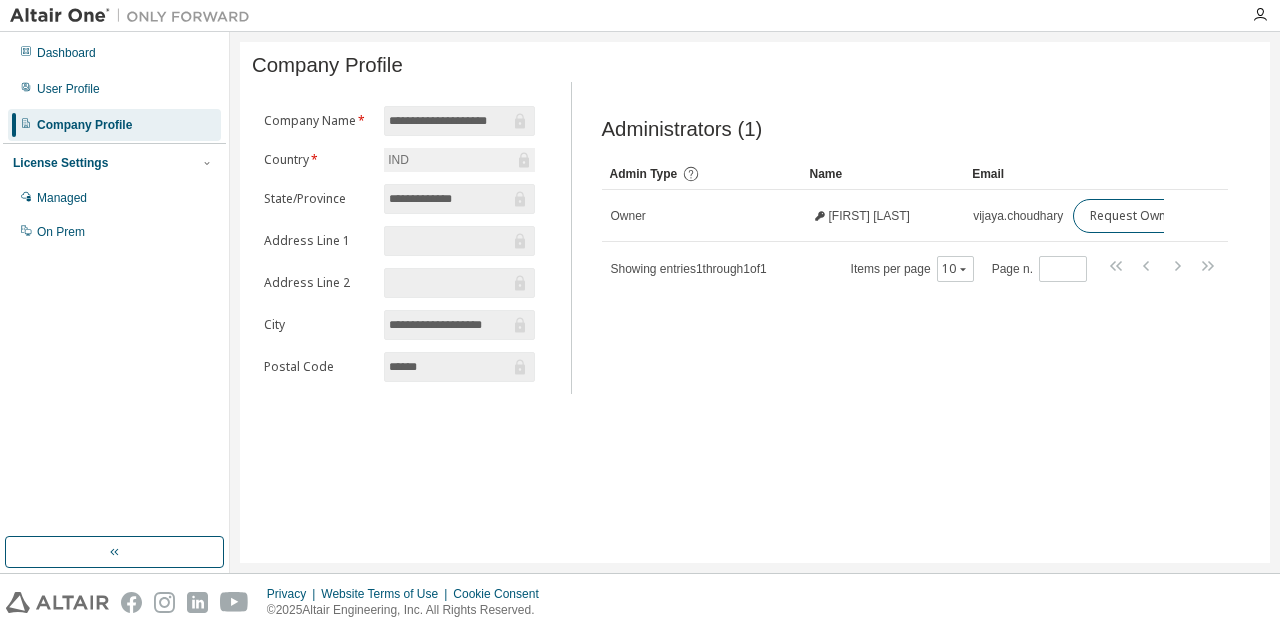 click at bounding box center (449, 241) 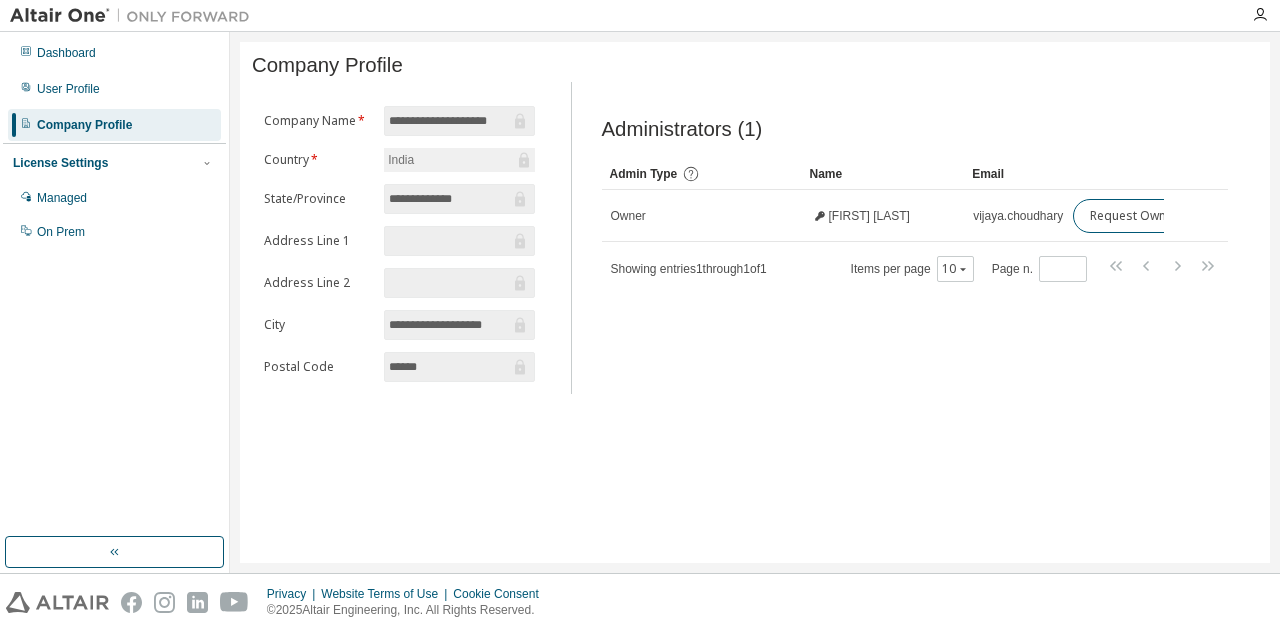 scroll, scrollTop: 0, scrollLeft: 0, axis: both 